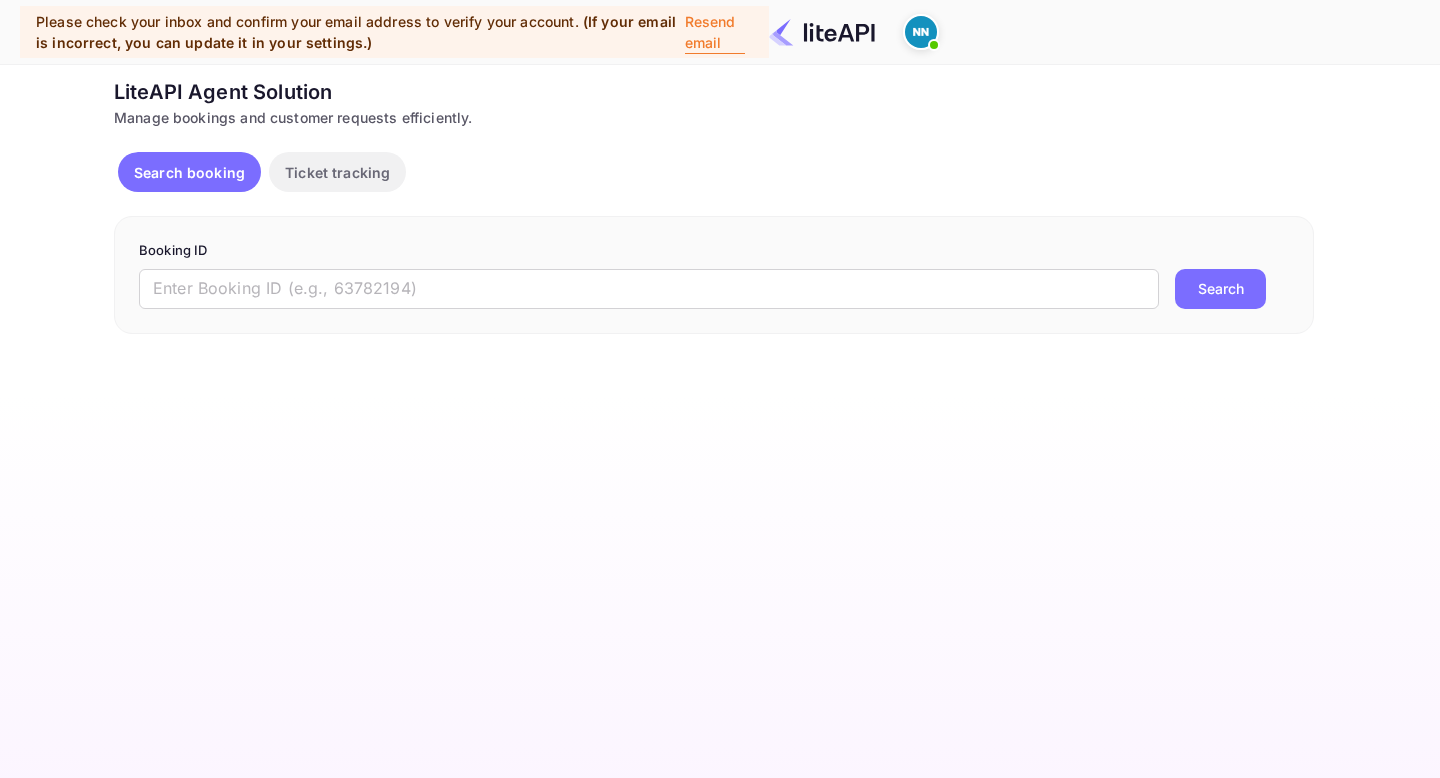 scroll, scrollTop: 0, scrollLeft: 0, axis: both 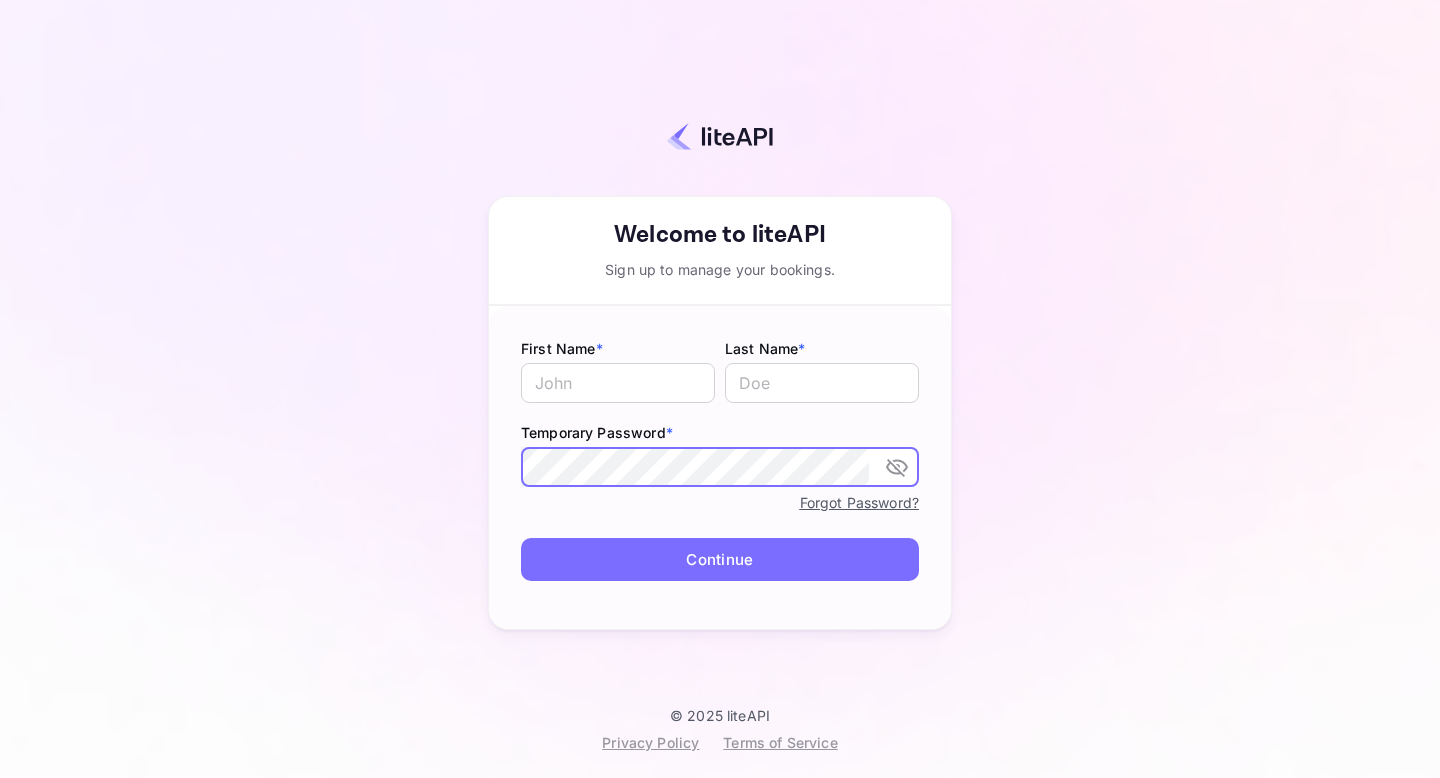 click 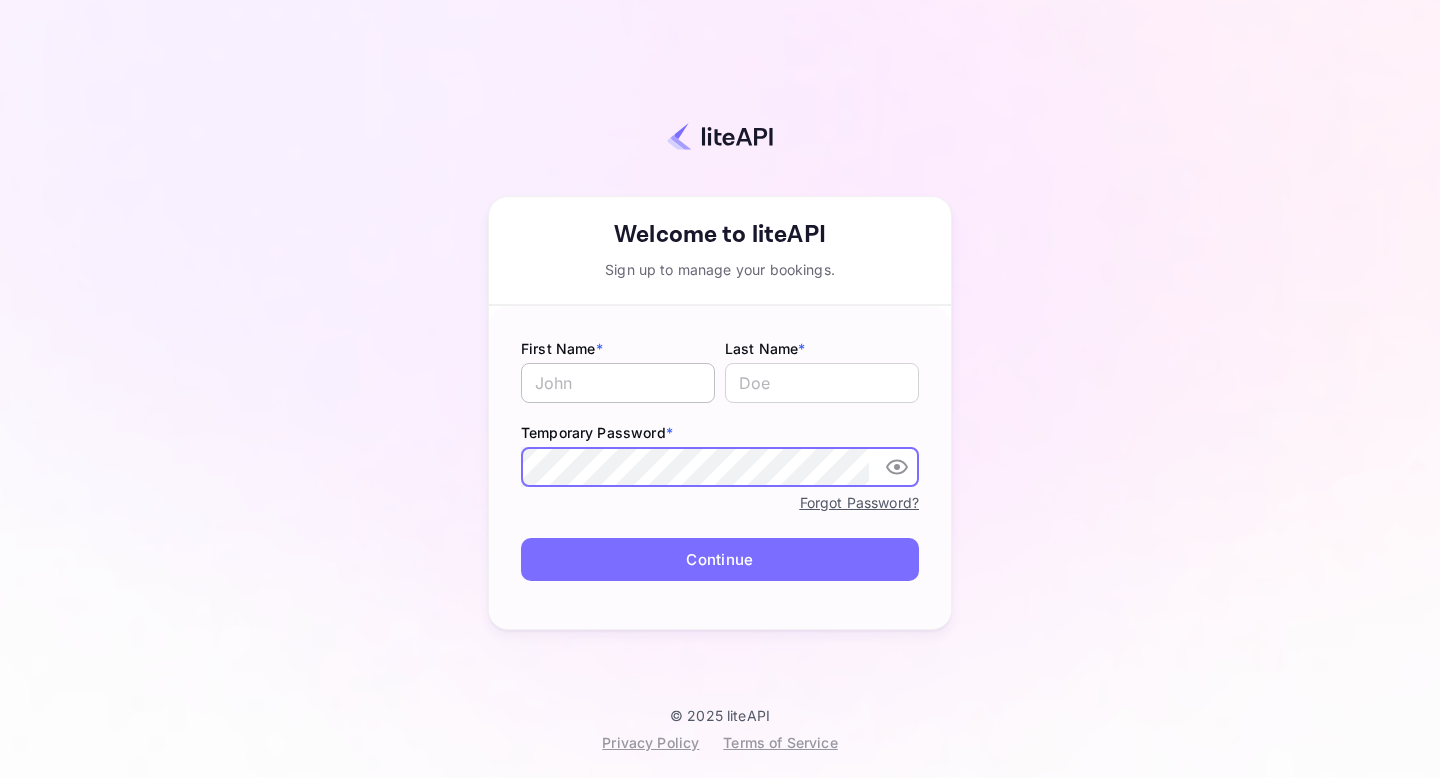 click at bounding box center [618, 383] 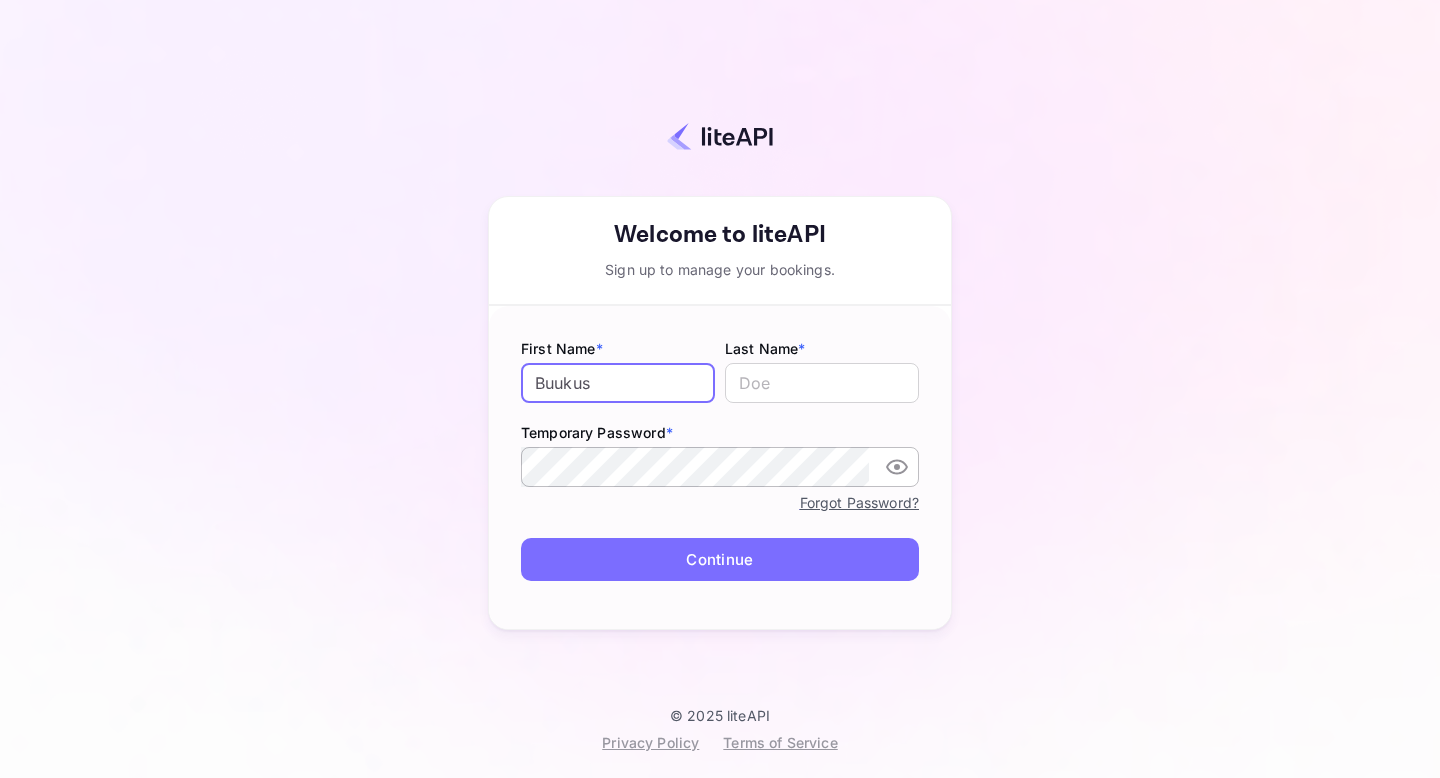 type on "Buukus" 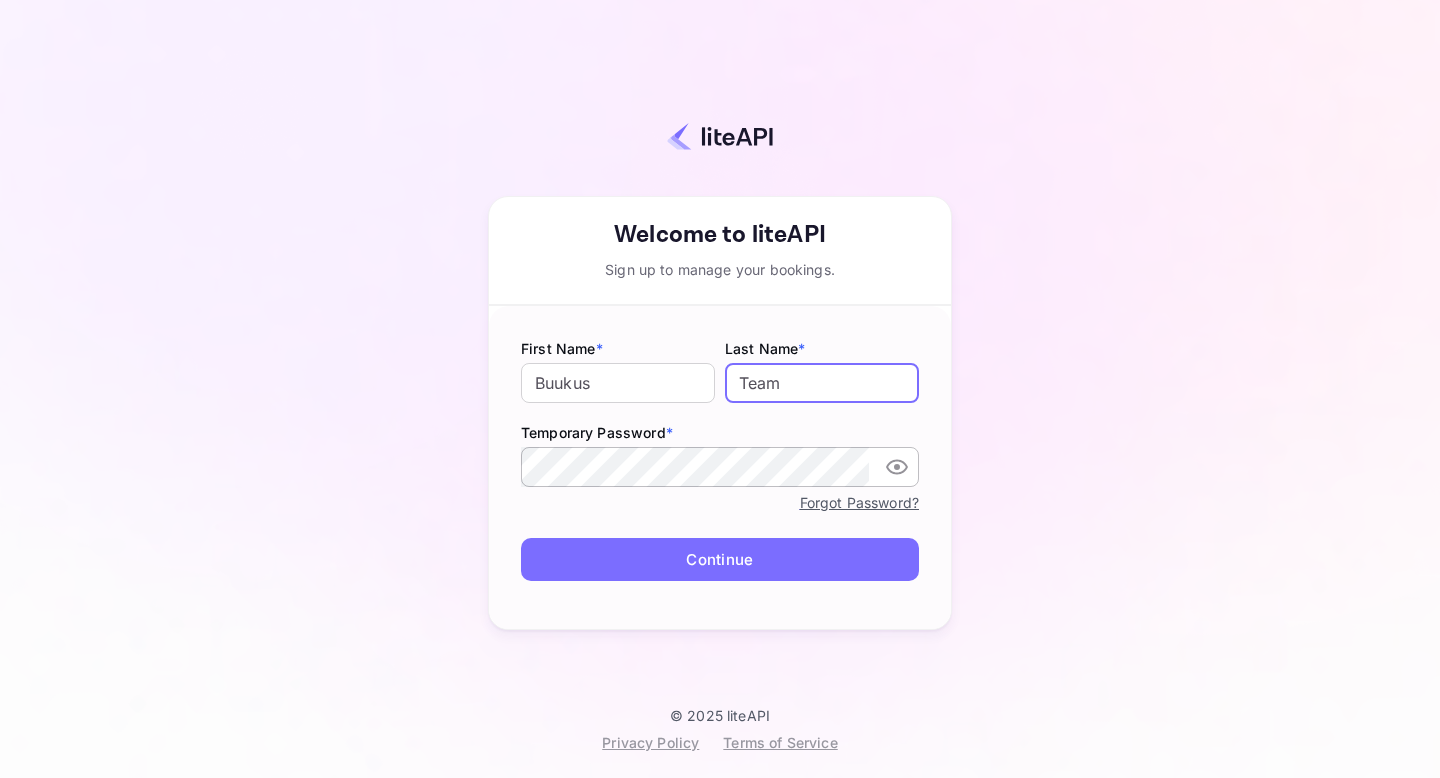 type on "Team" 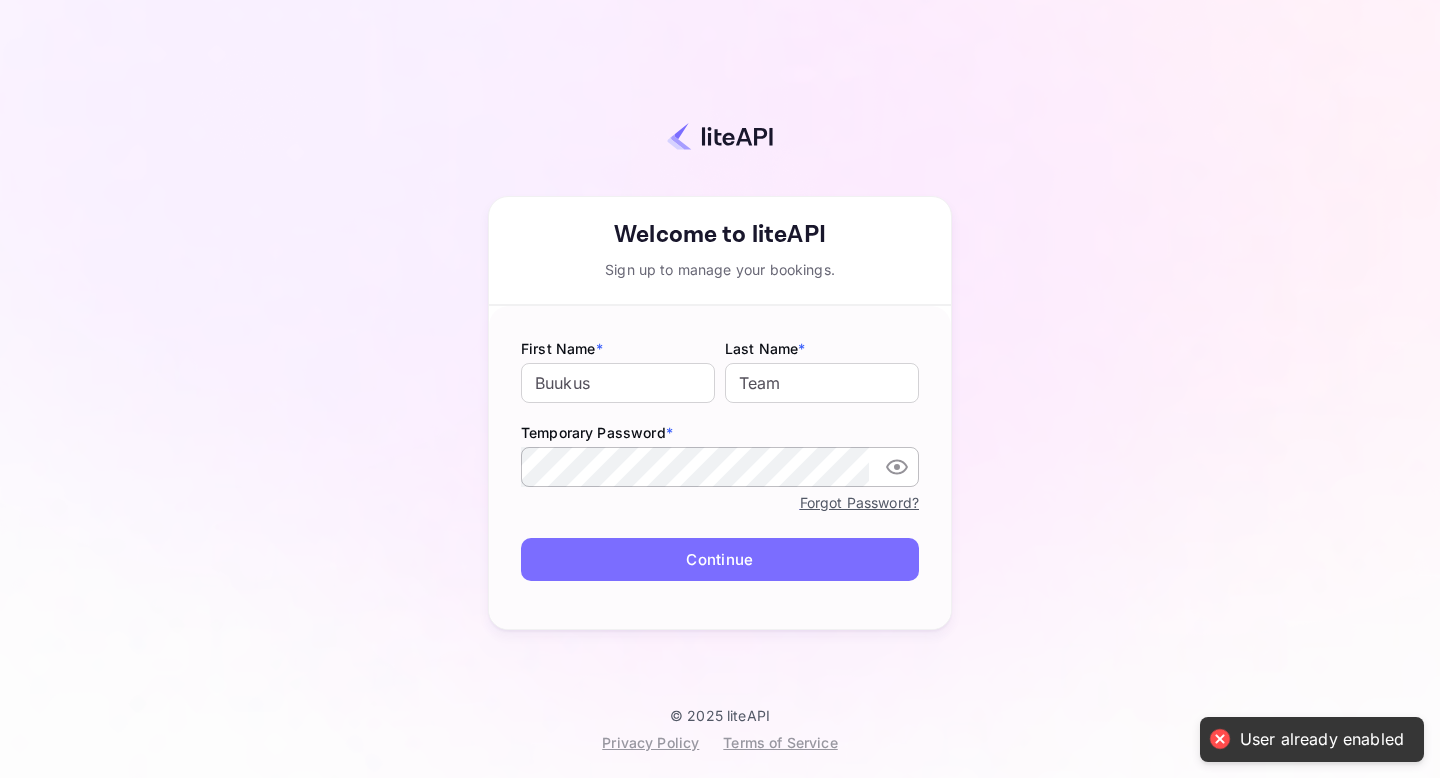 click at bounding box center [720, 136] 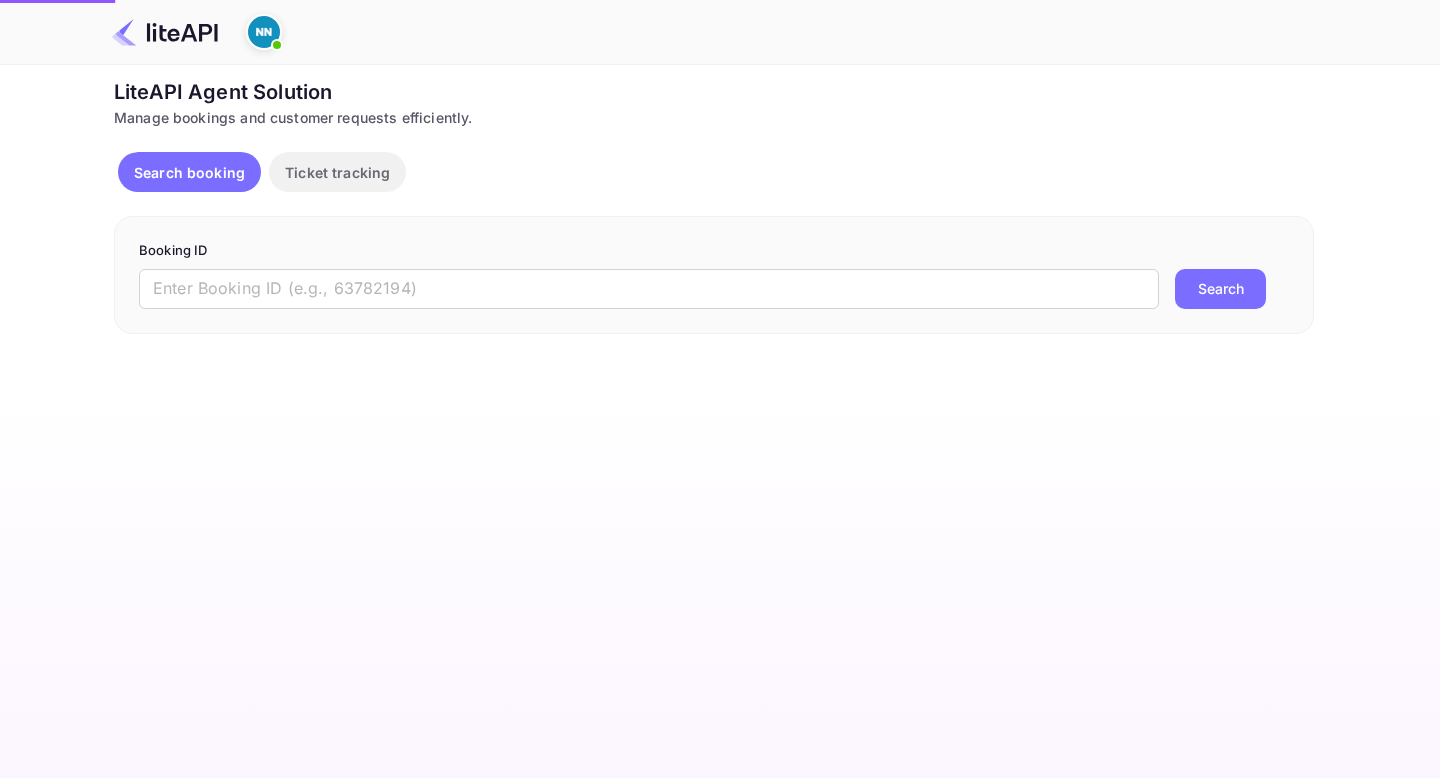 scroll, scrollTop: 0, scrollLeft: 0, axis: both 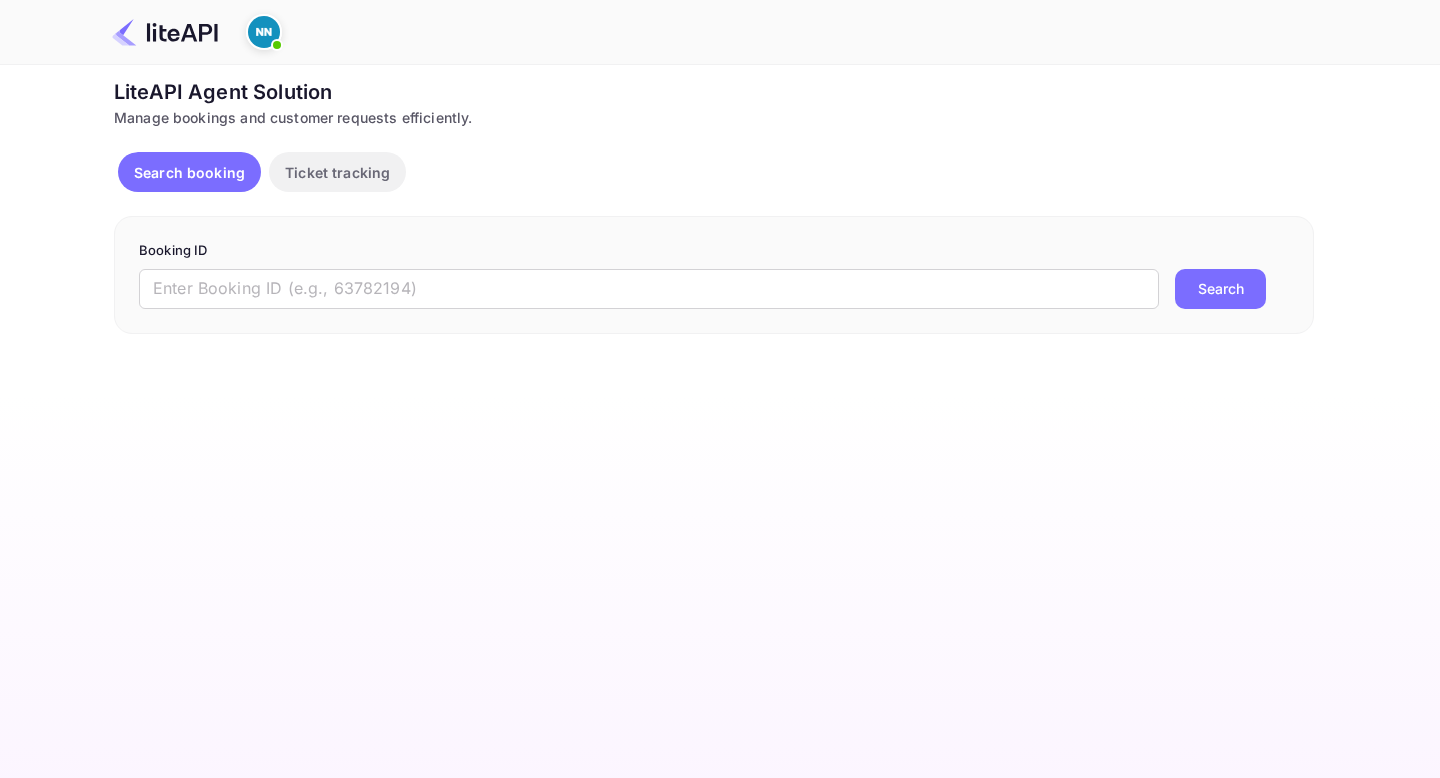 click on "Ticket tracking" at bounding box center [337, 172] 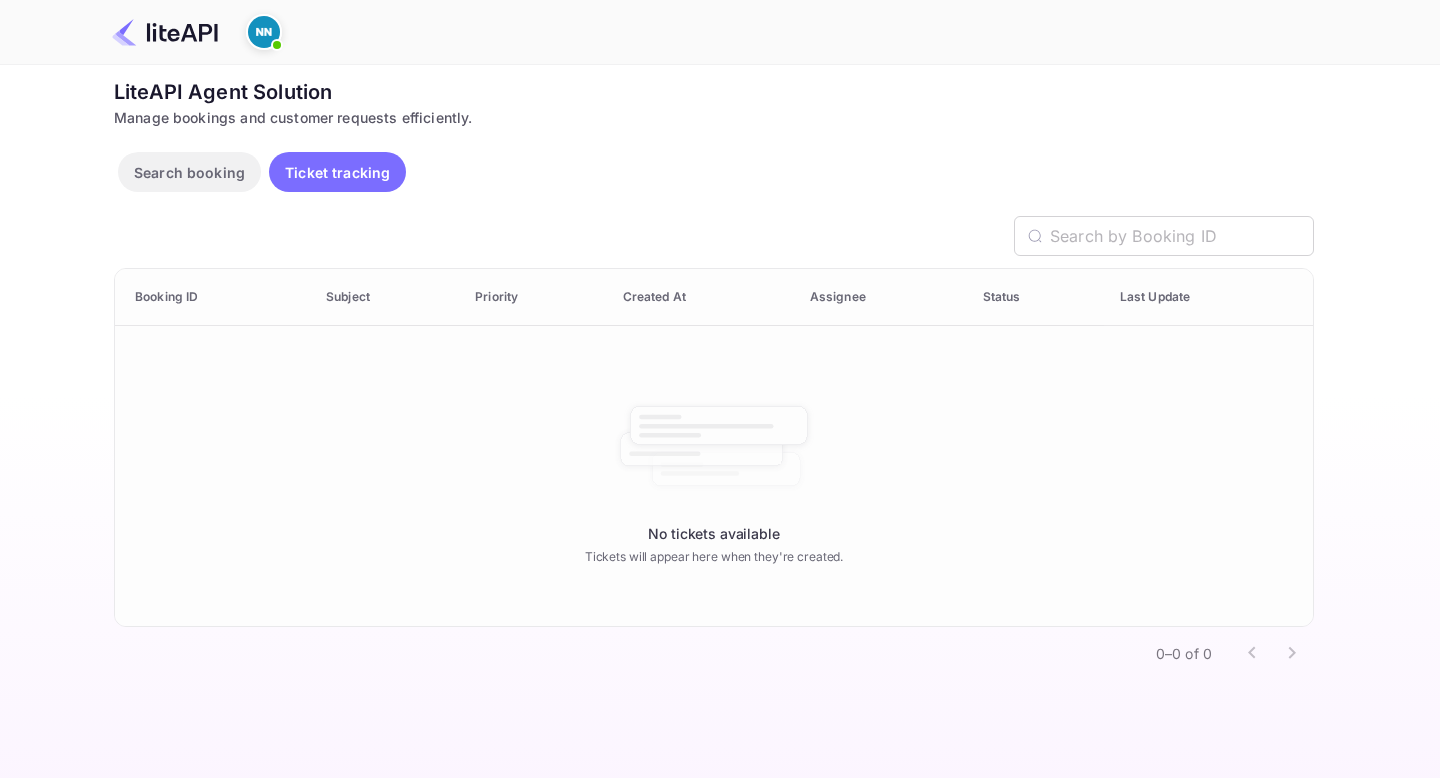 click on "Search booking" at bounding box center [189, 172] 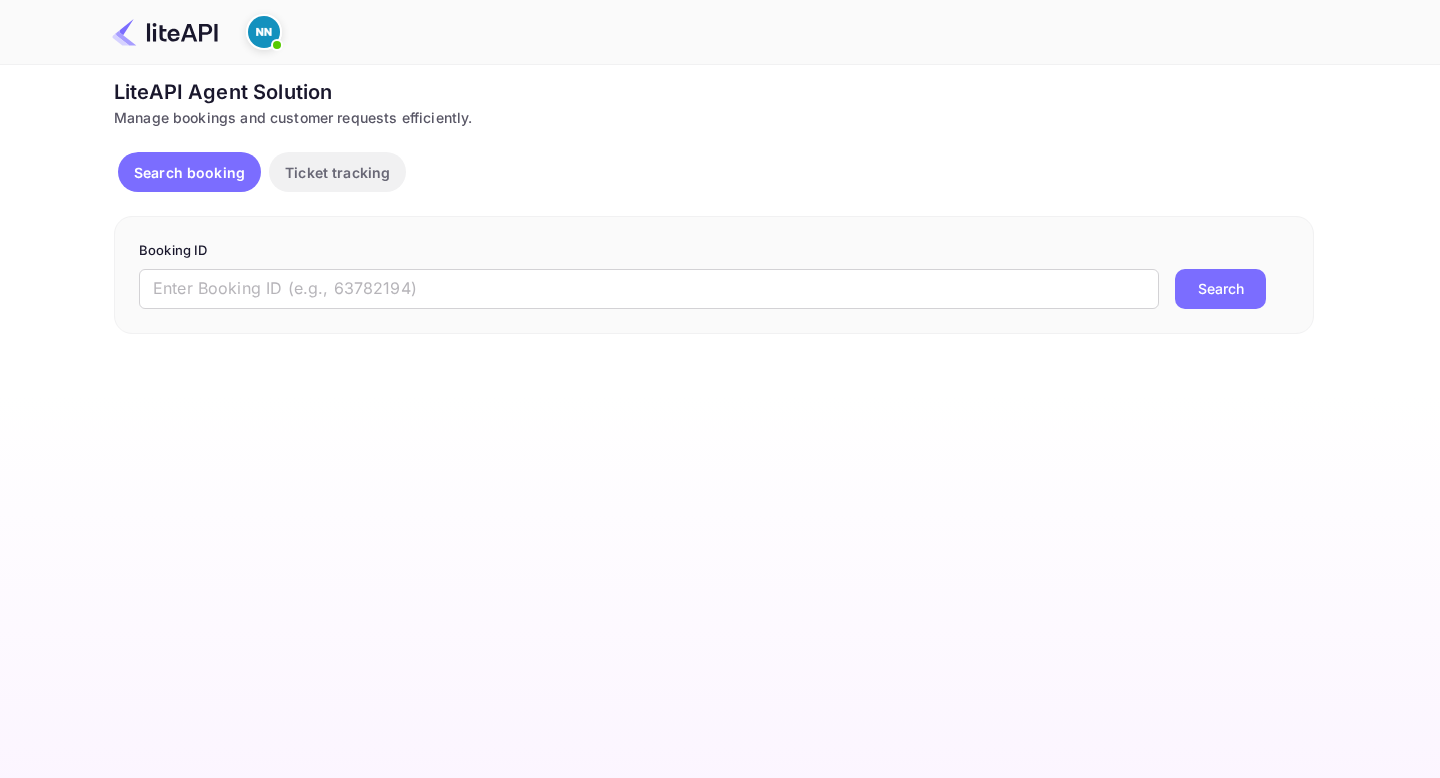 click at bounding box center [277, 45] 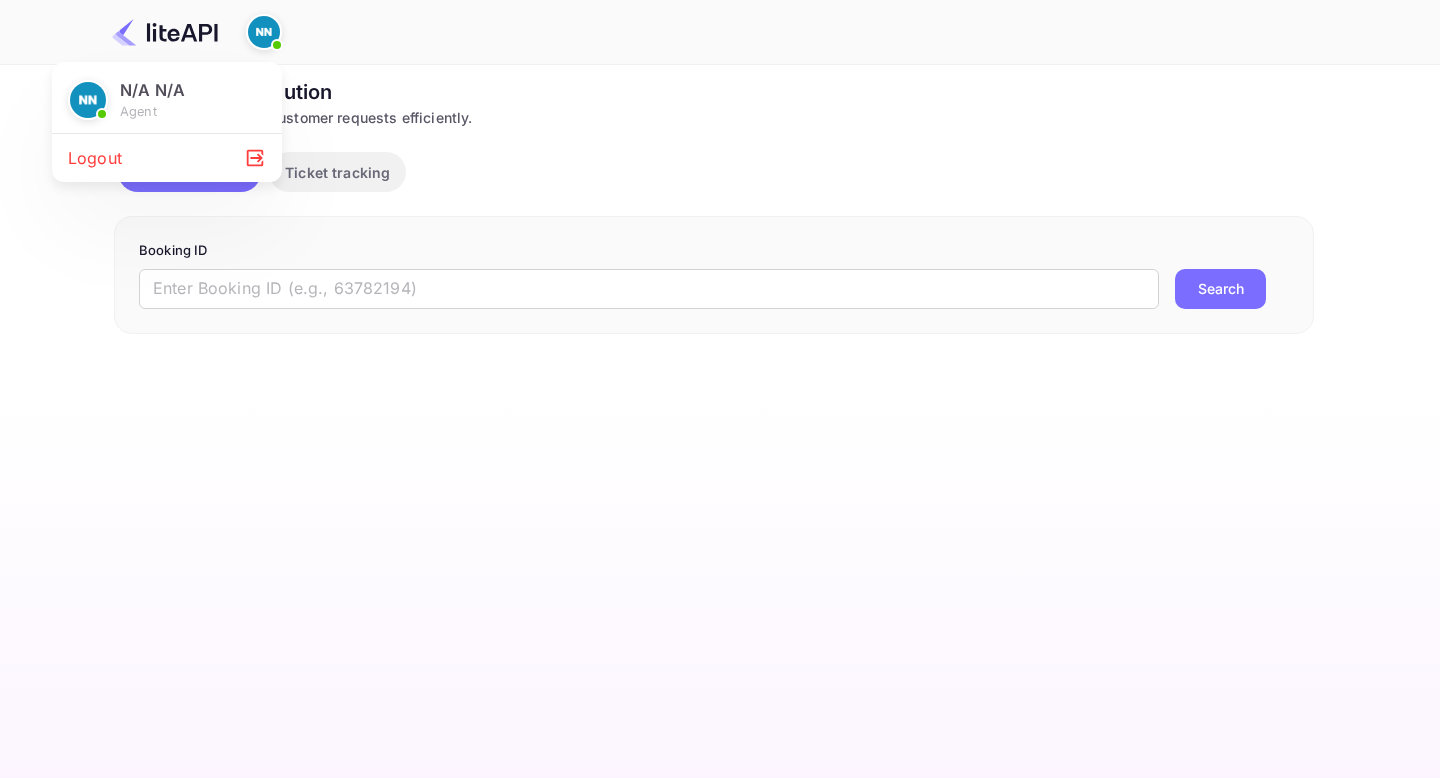 click at bounding box center (720, 389) 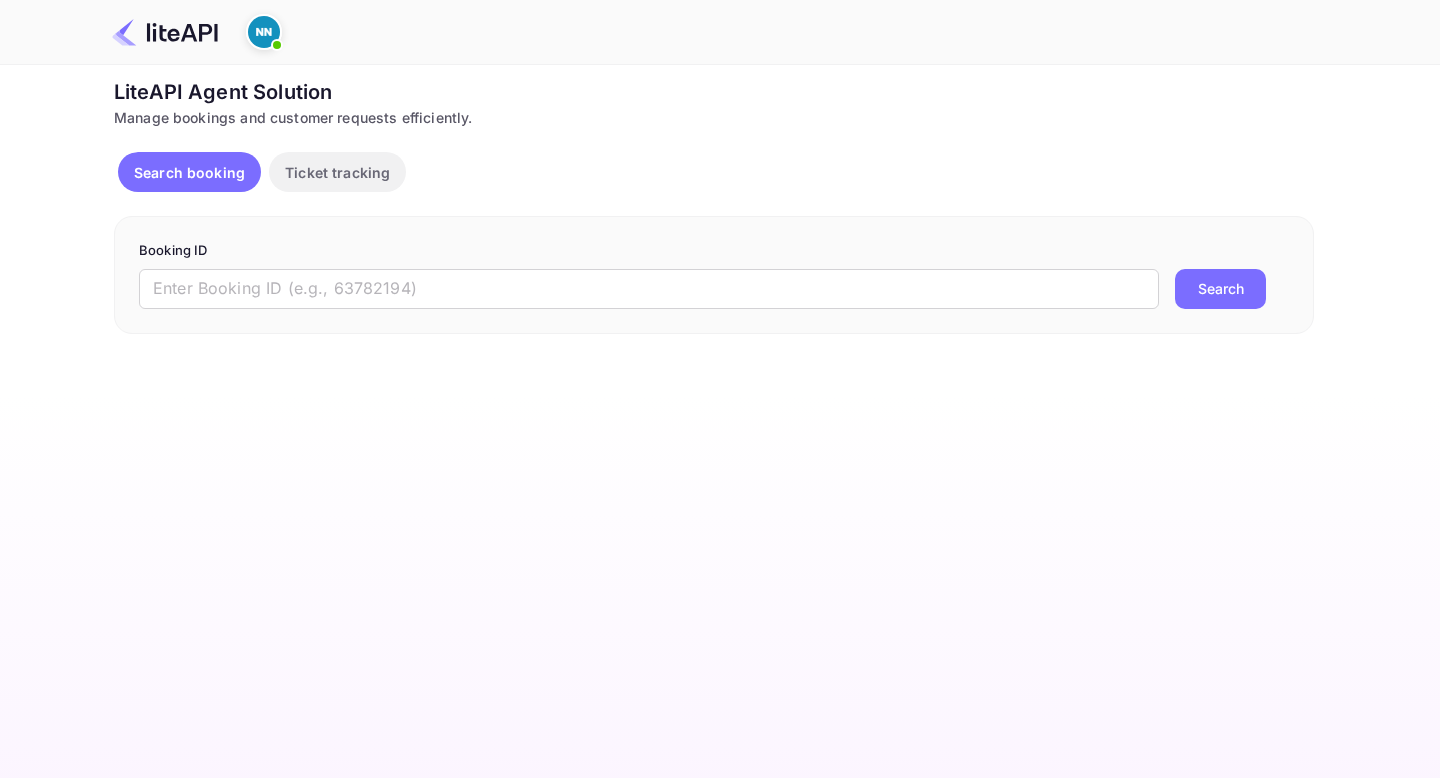 click at bounding box center [165, 32] 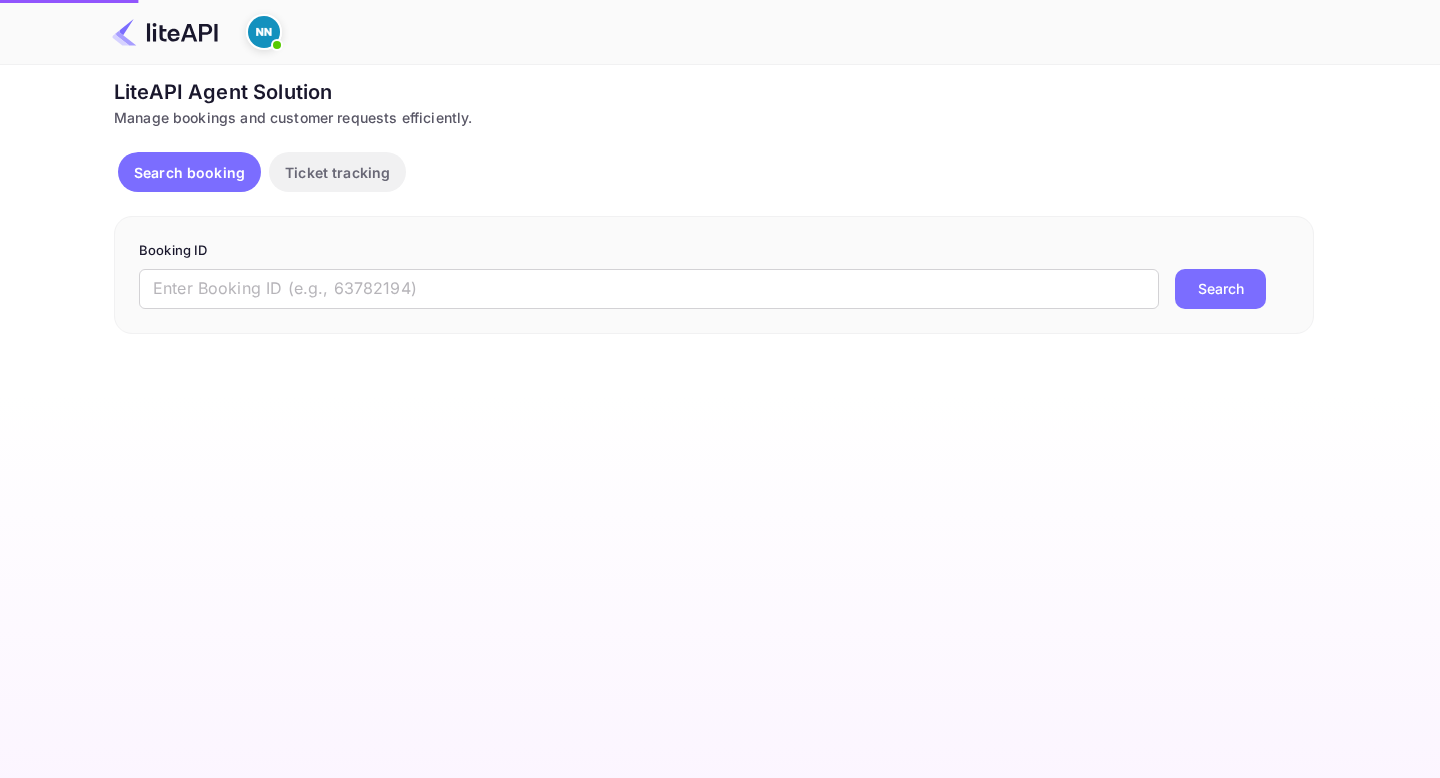 scroll, scrollTop: 0, scrollLeft: 0, axis: both 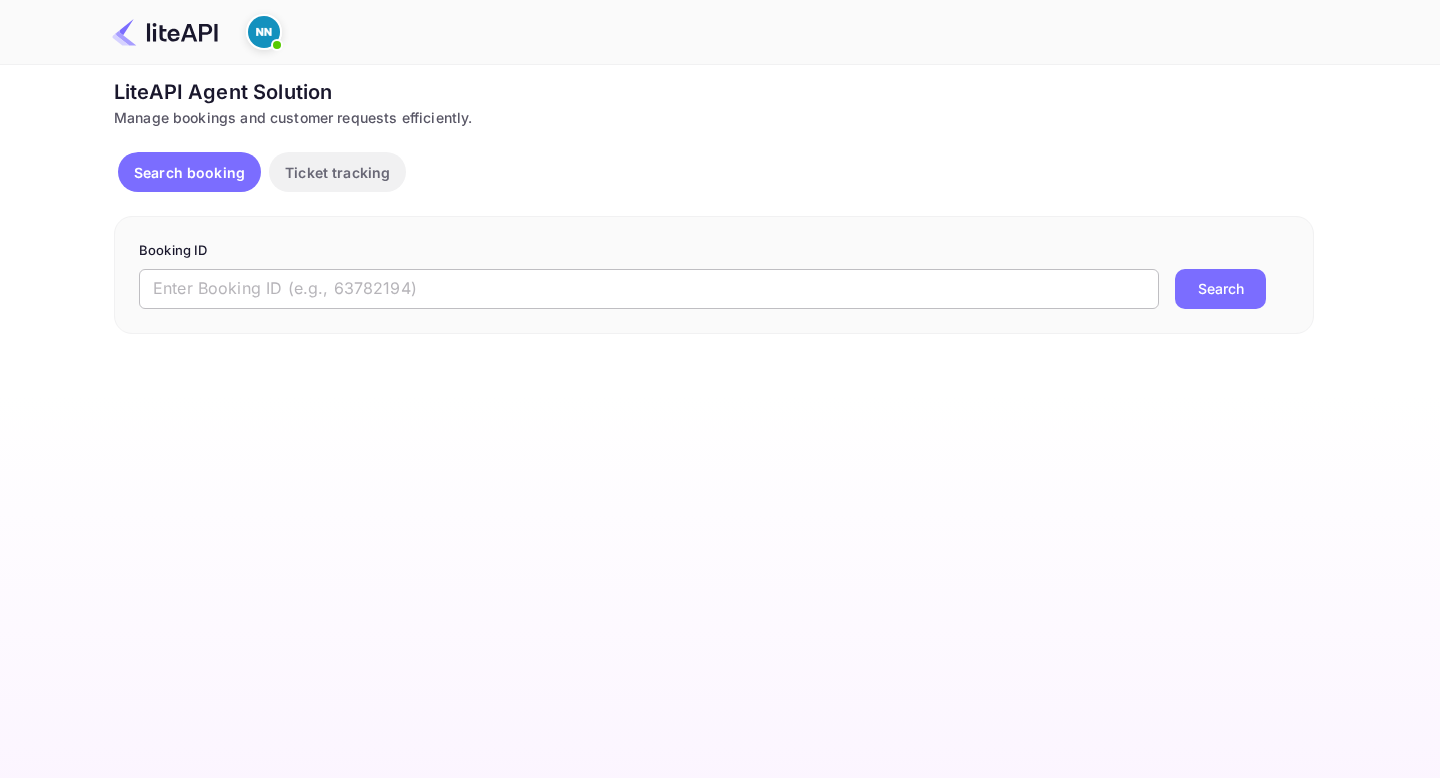 click at bounding box center (649, 289) 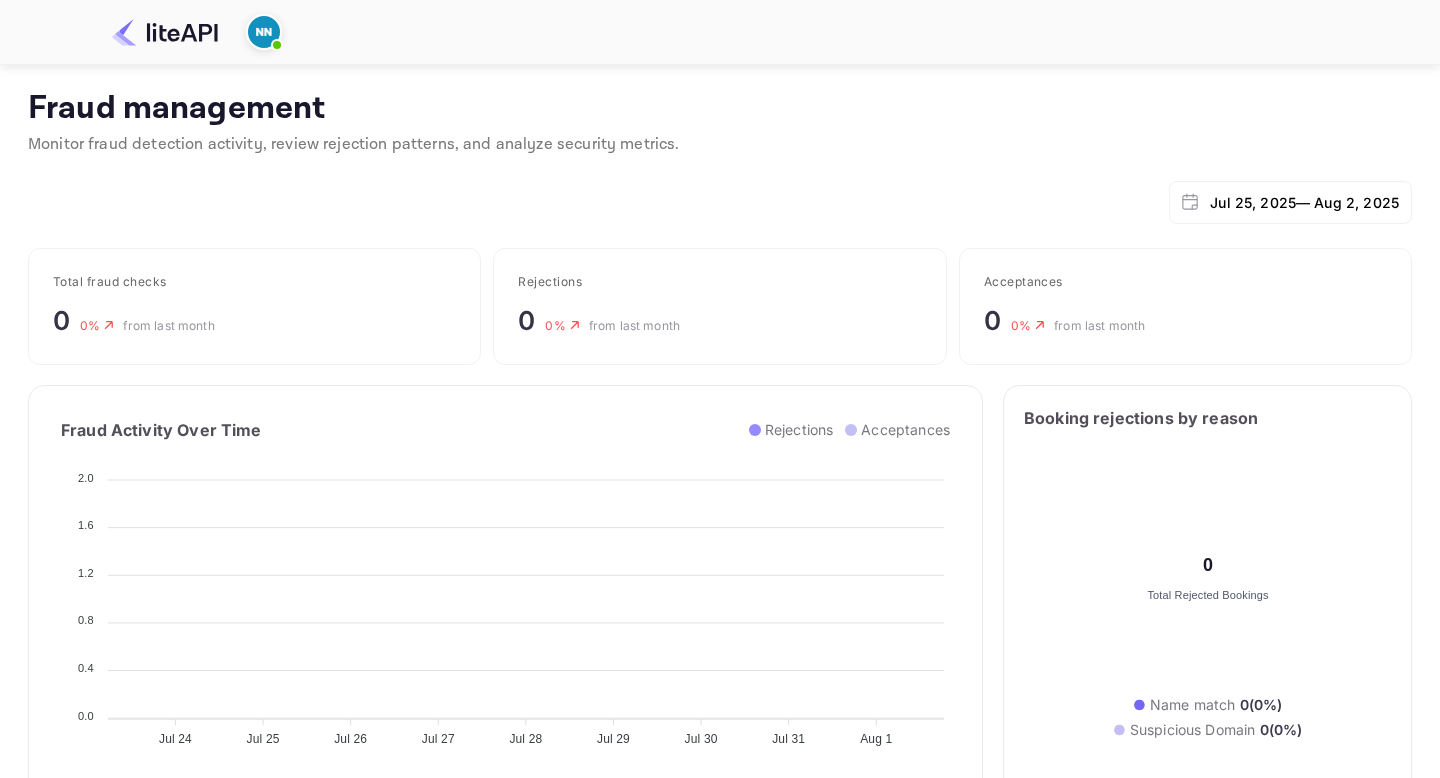 scroll, scrollTop: 922, scrollLeft: 0, axis: vertical 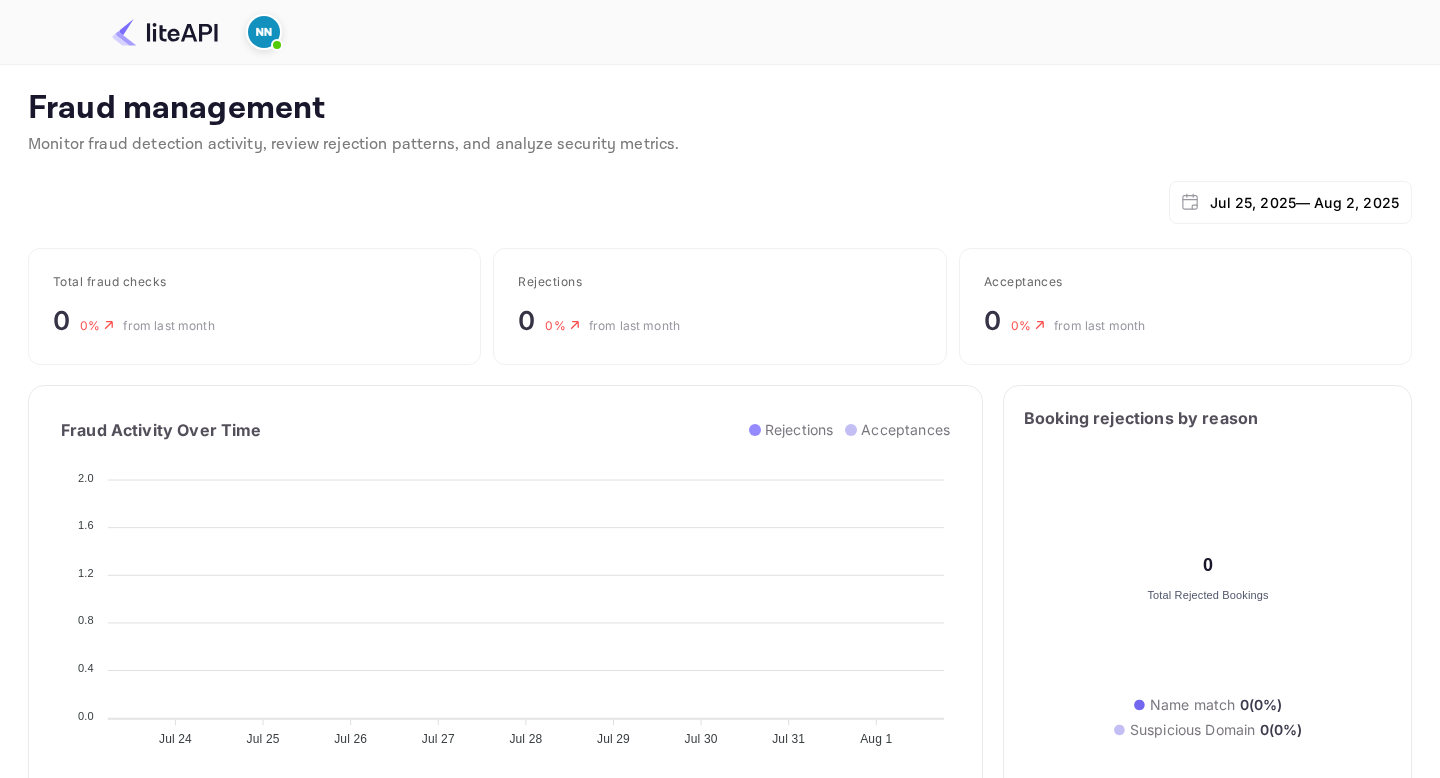 click at bounding box center (277, 45) 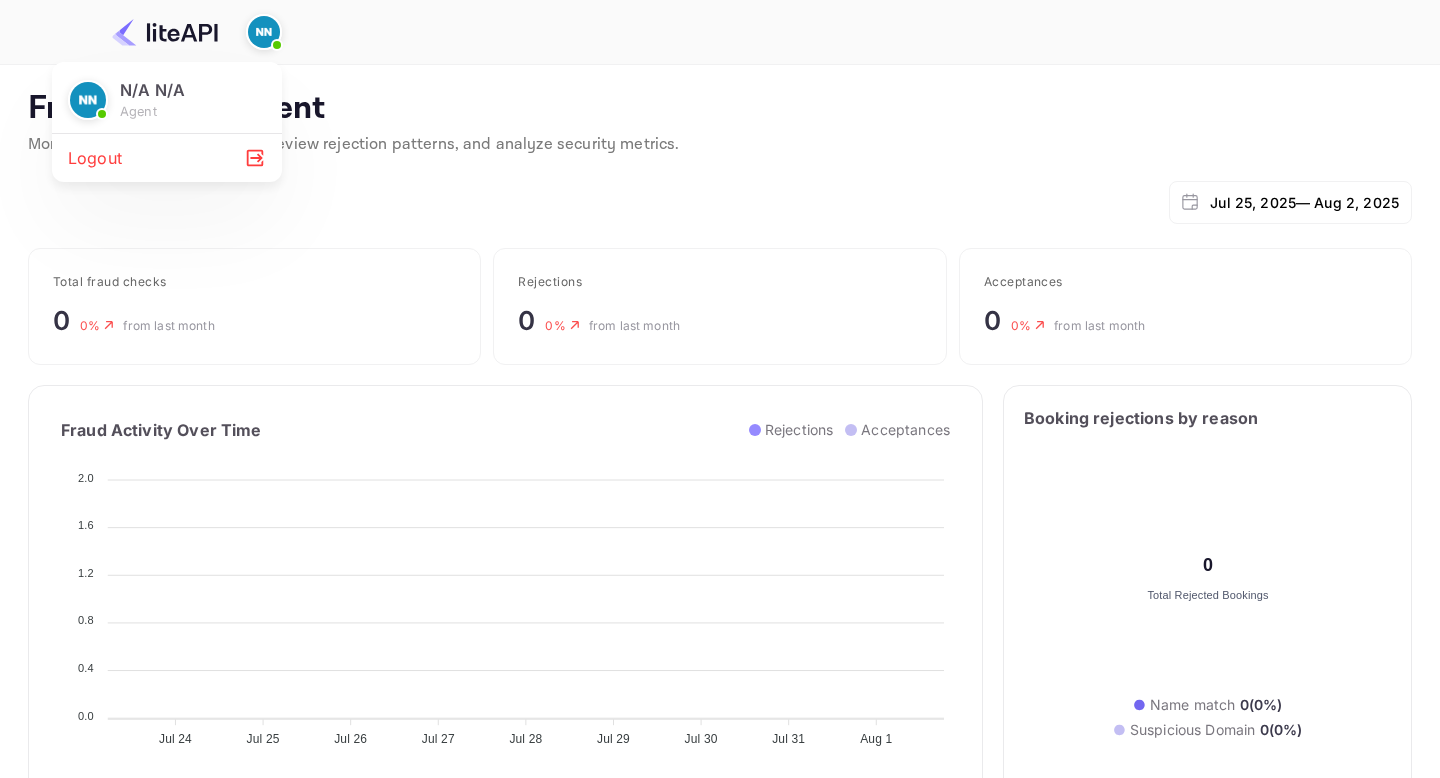 click on "Logout" at bounding box center [167, 158] 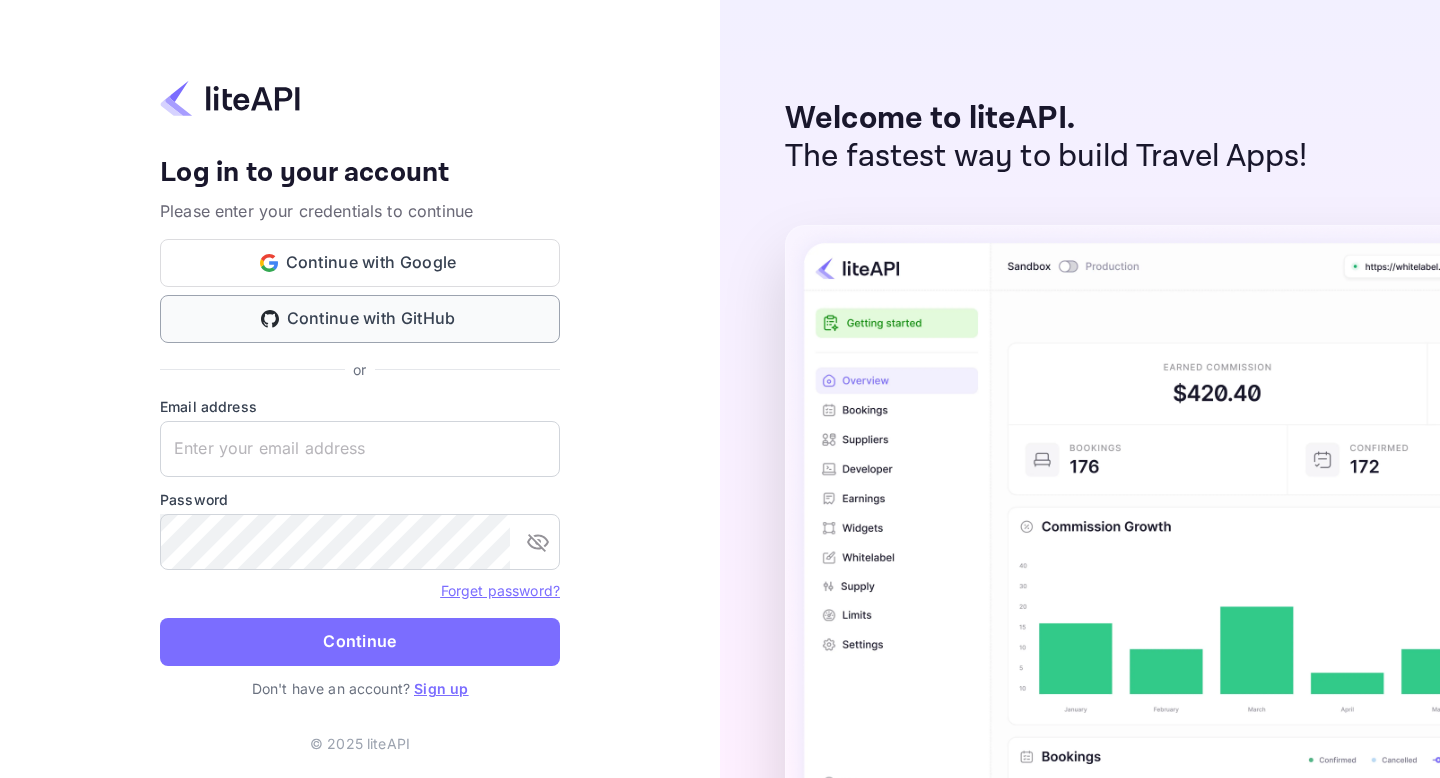 click on "Continue with GitHub" at bounding box center [360, 319] 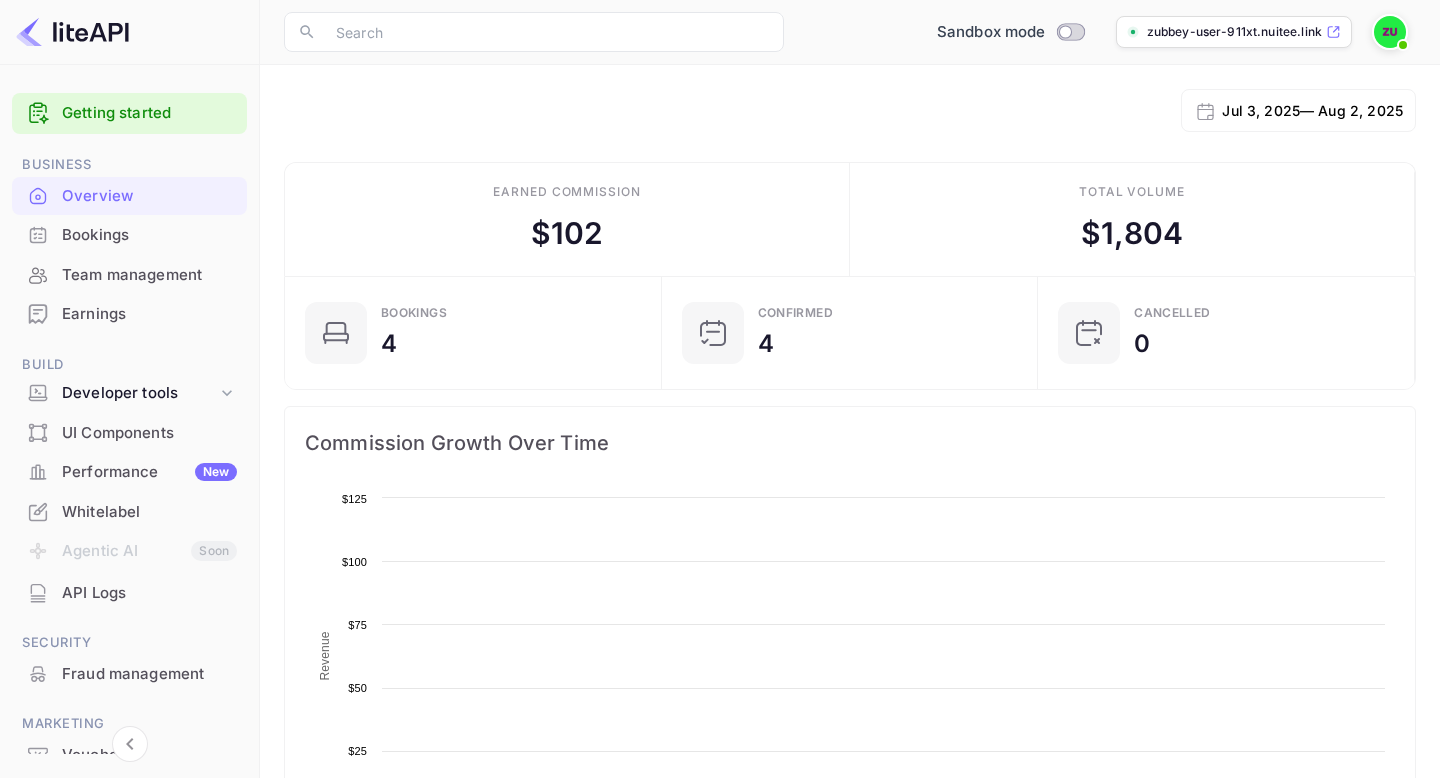 scroll, scrollTop: 0, scrollLeft: 0, axis: both 